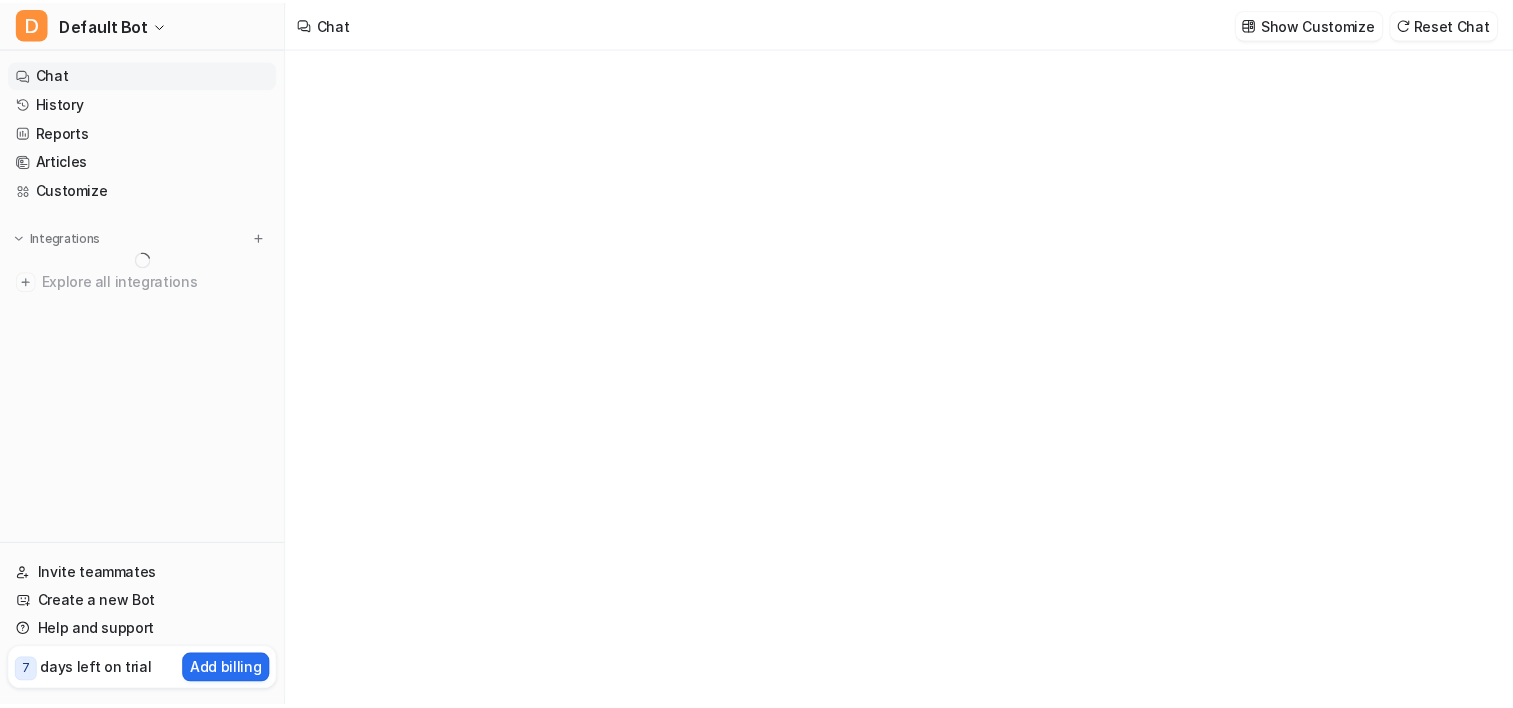 scroll, scrollTop: 0, scrollLeft: 0, axis: both 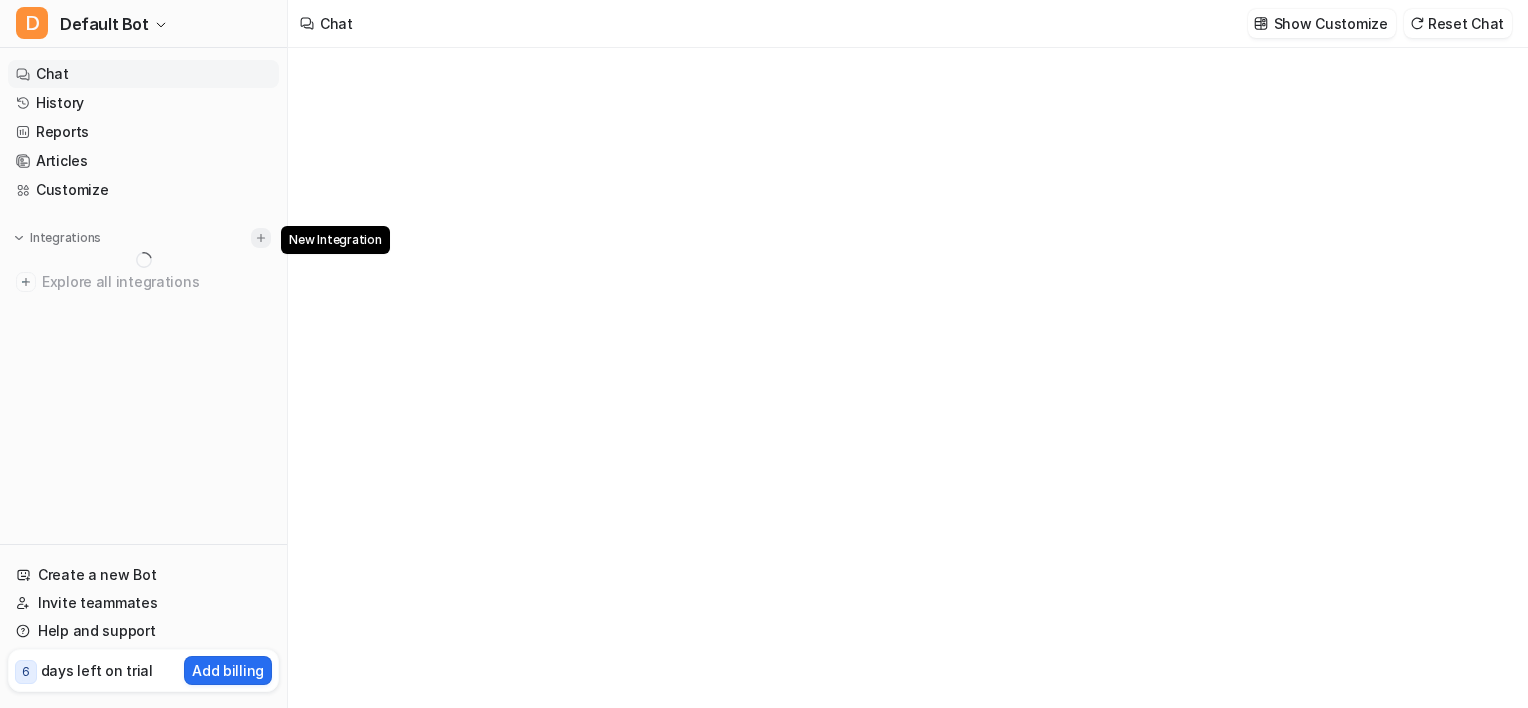 click at bounding box center [261, 238] 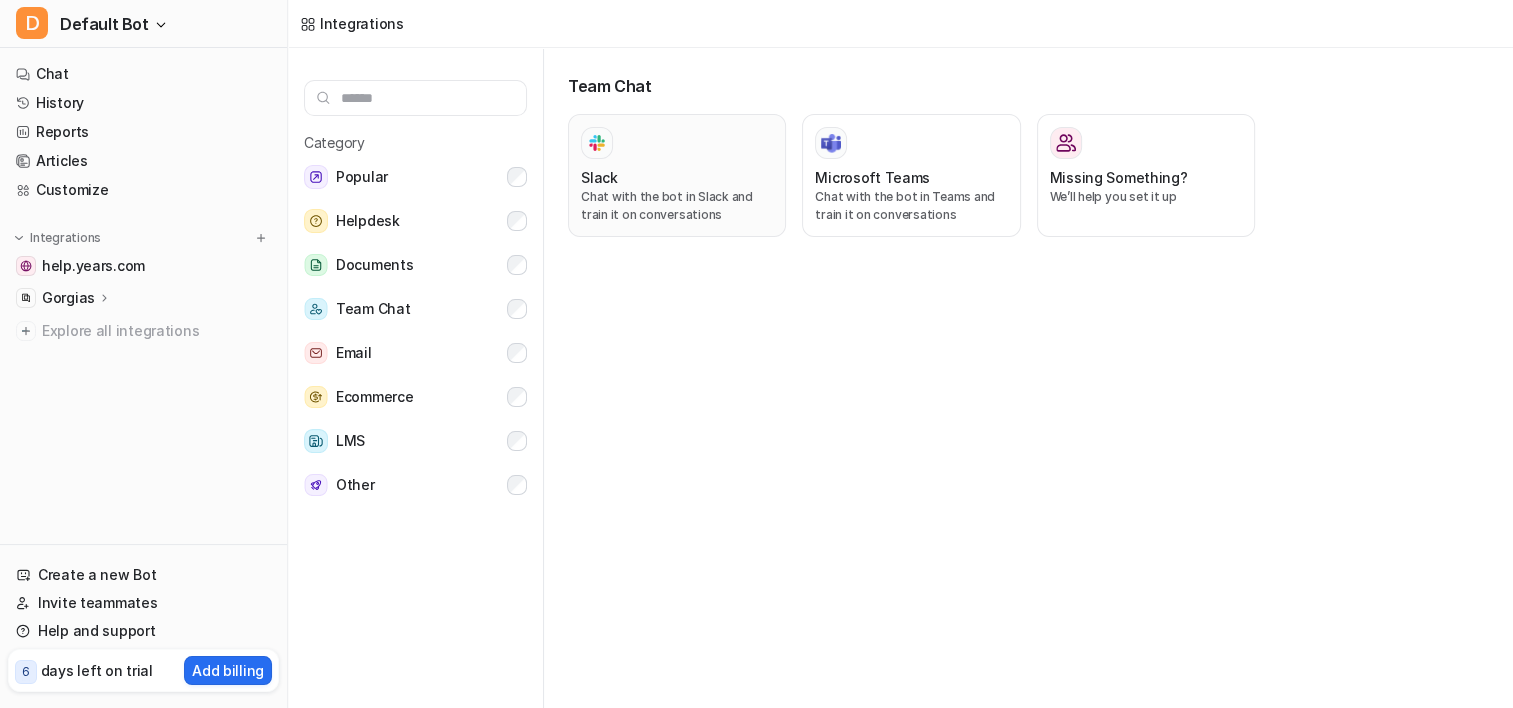 click on "Chat with the bot in Slack and train it on conversations" at bounding box center [677, 206] 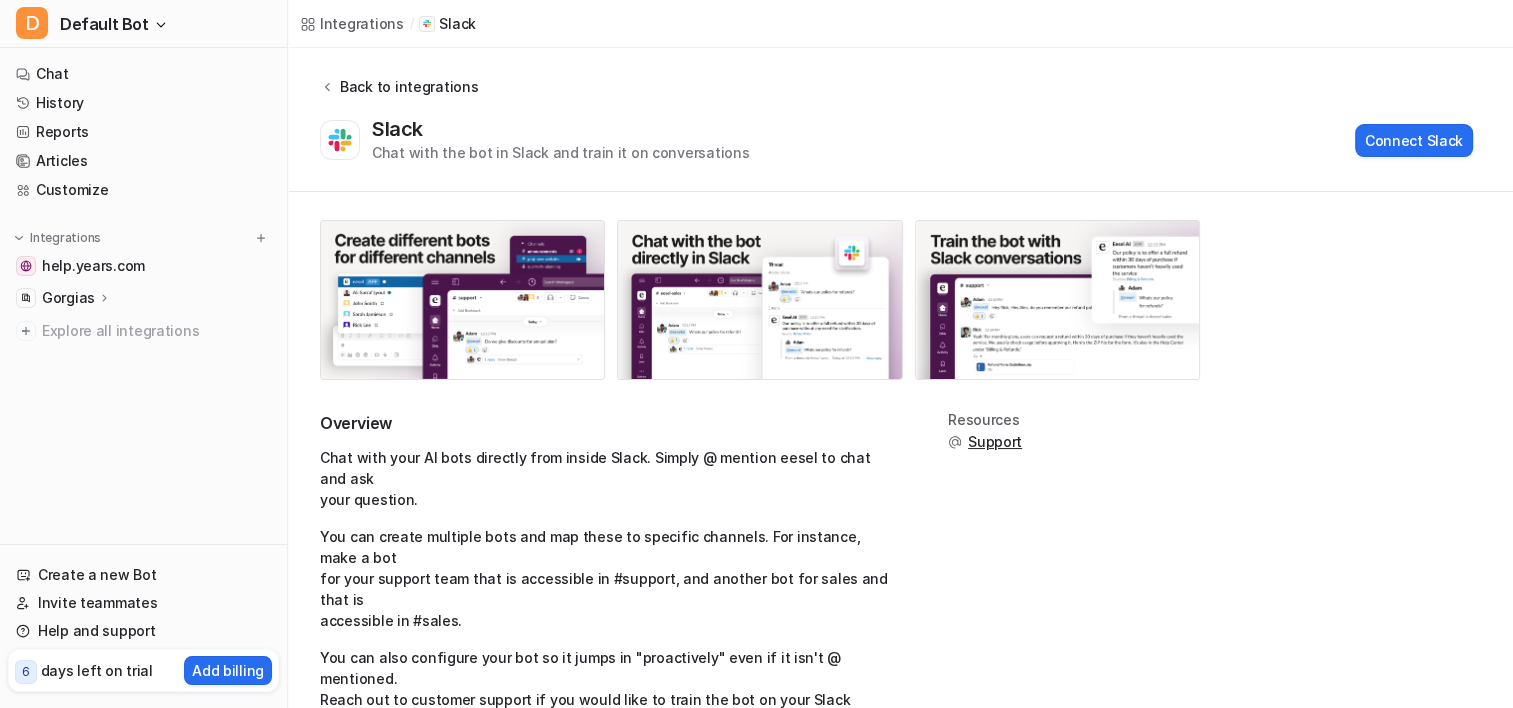 click on "Back to integrations" at bounding box center [406, 86] 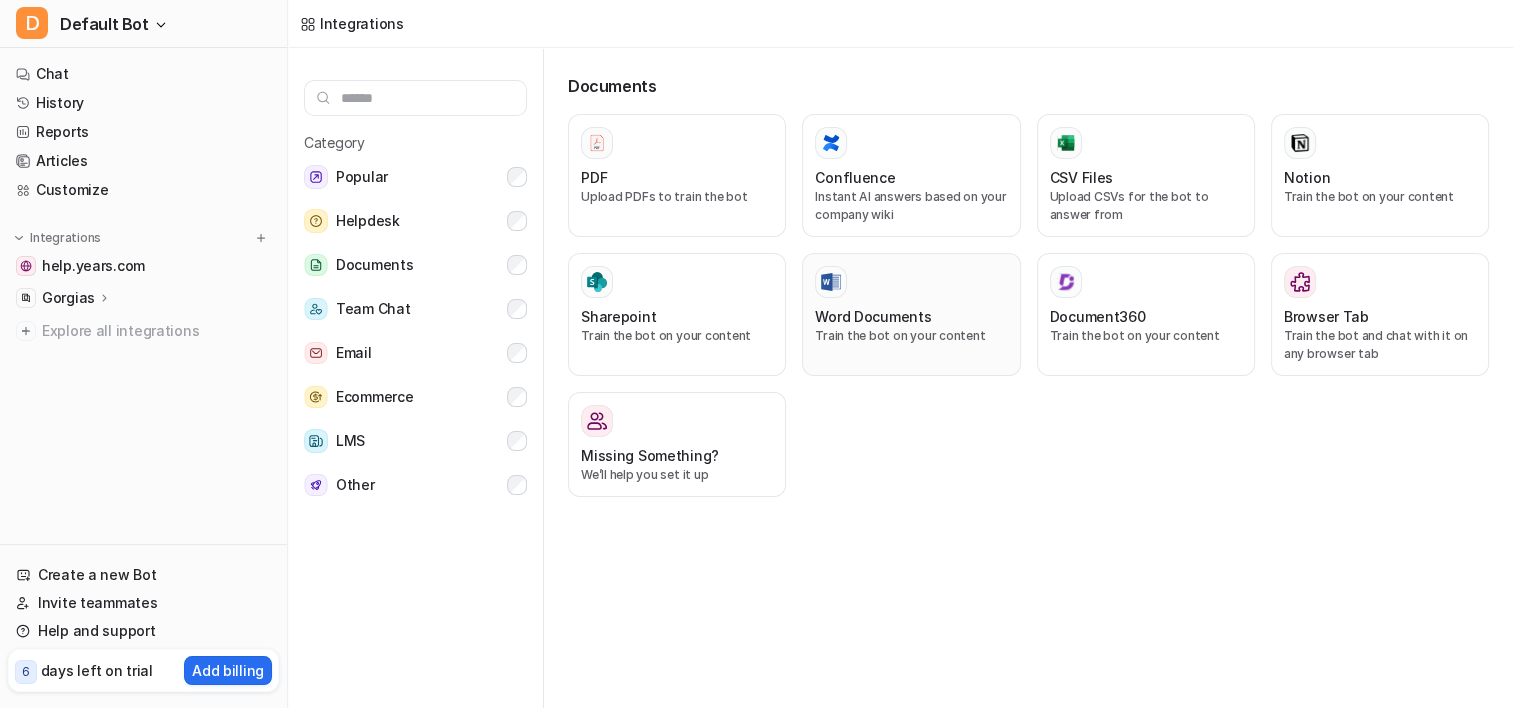 click on "Word Documents" at bounding box center (911, 316) 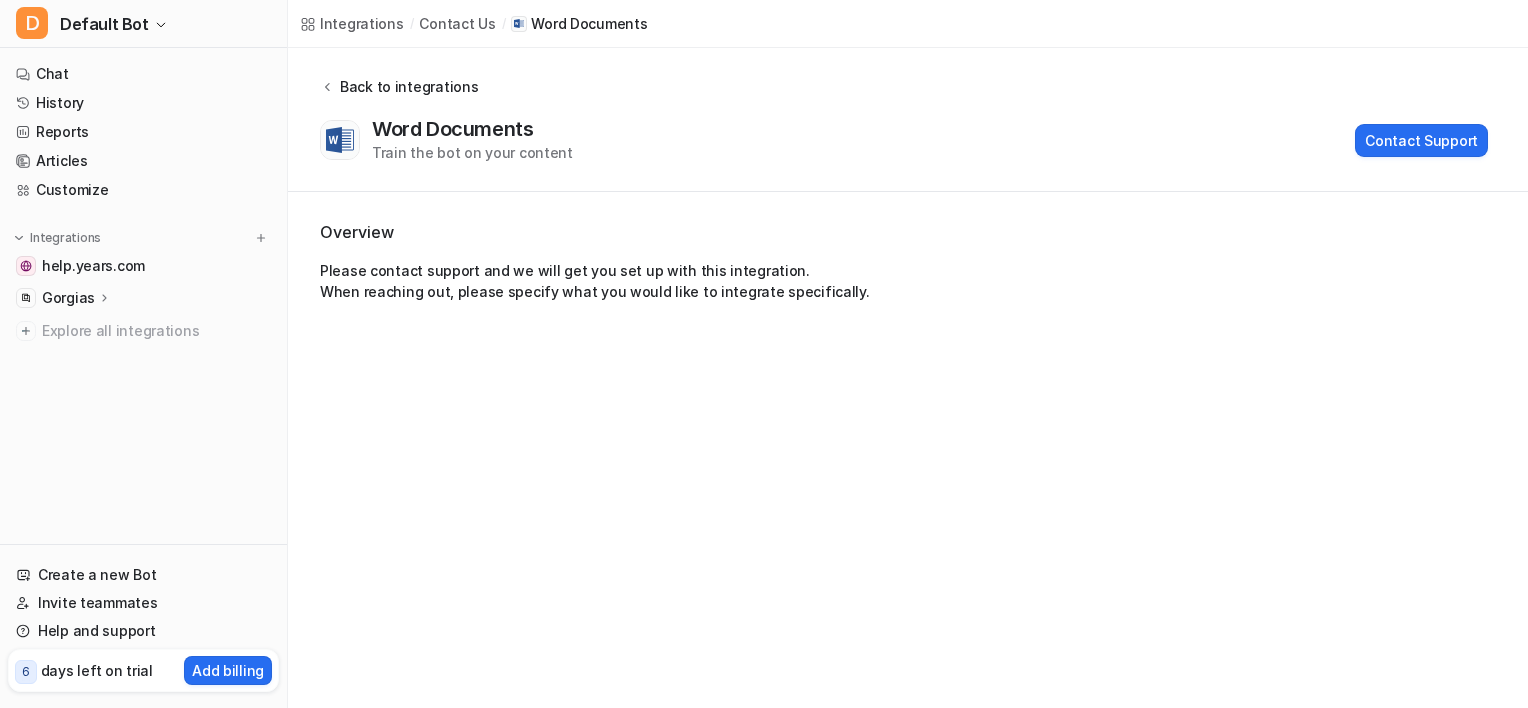 click on "Back to integrations" at bounding box center [406, 86] 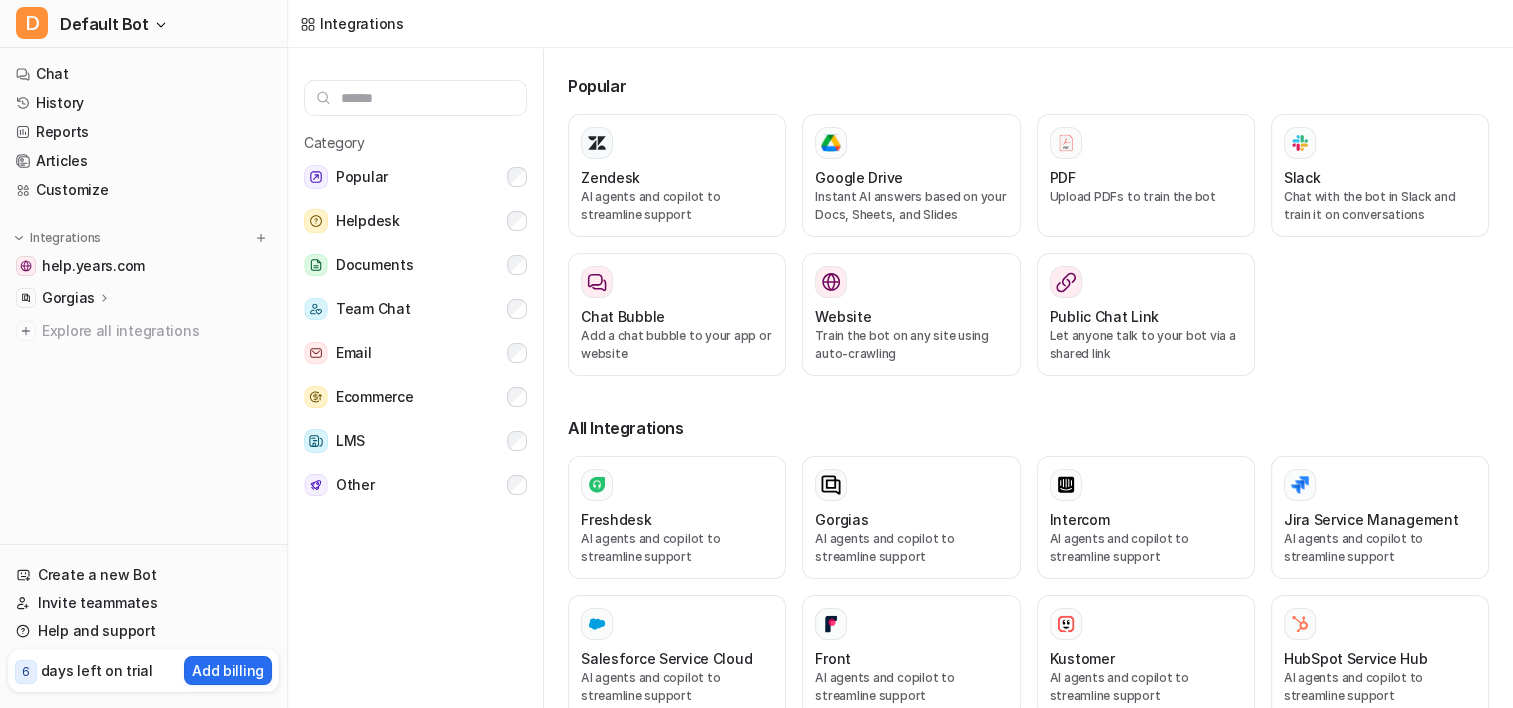 click at bounding box center [415, 98] 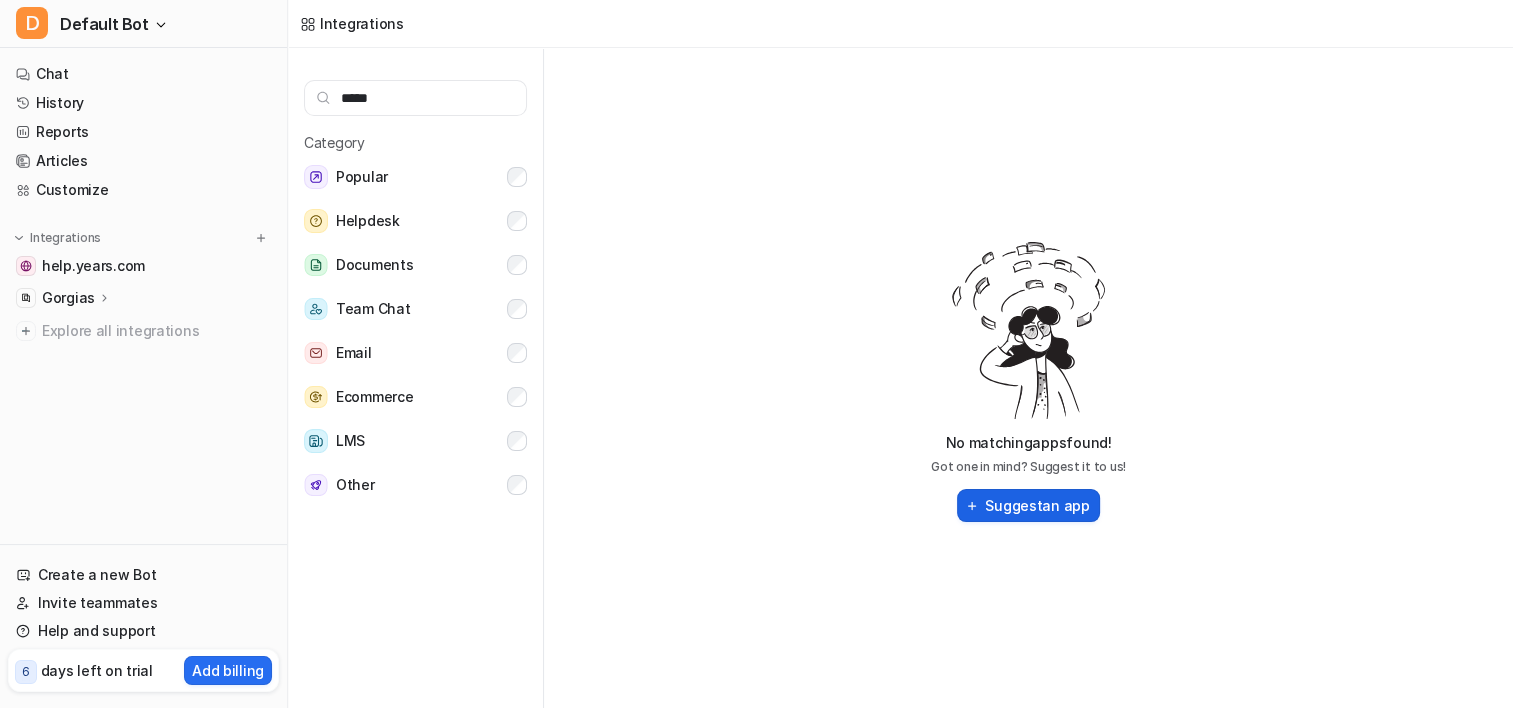 type on "*****" 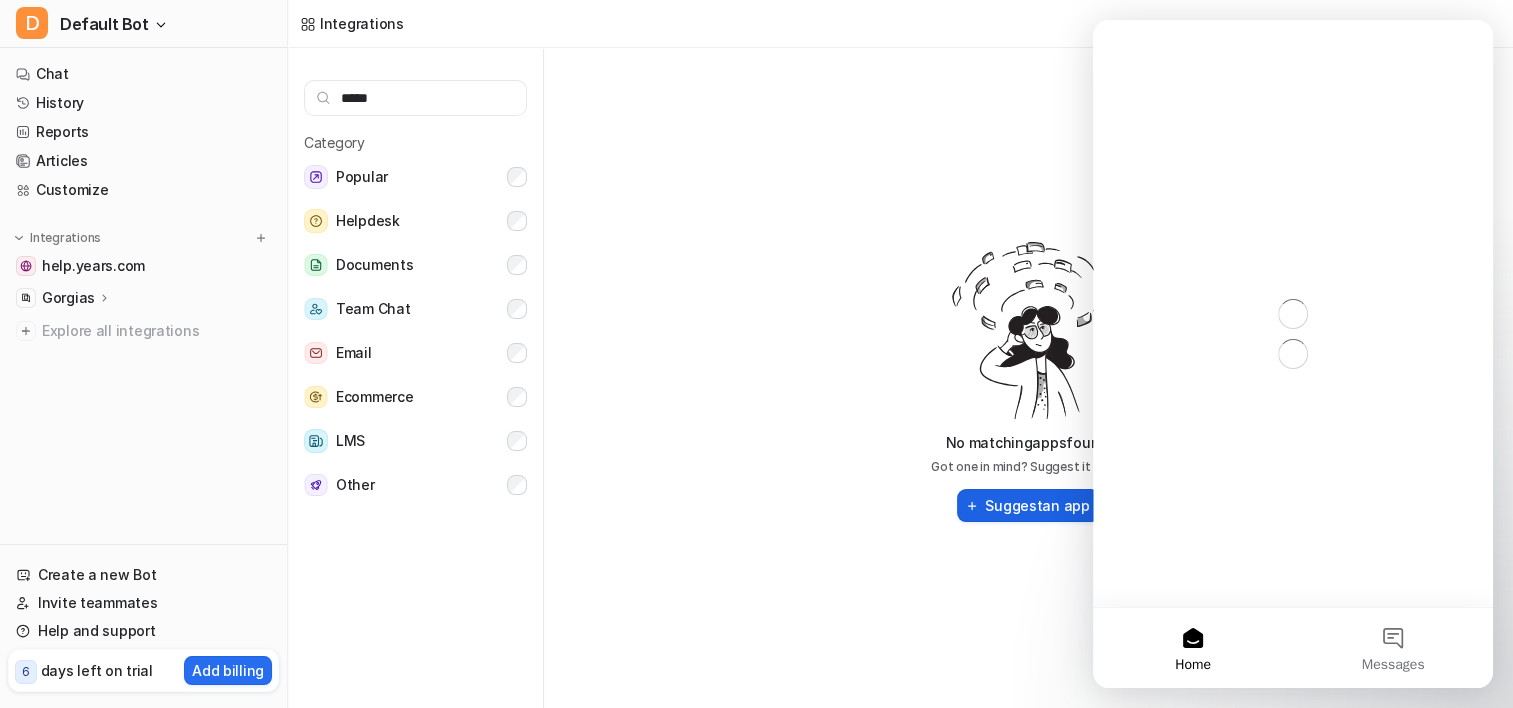 scroll, scrollTop: 0, scrollLeft: 0, axis: both 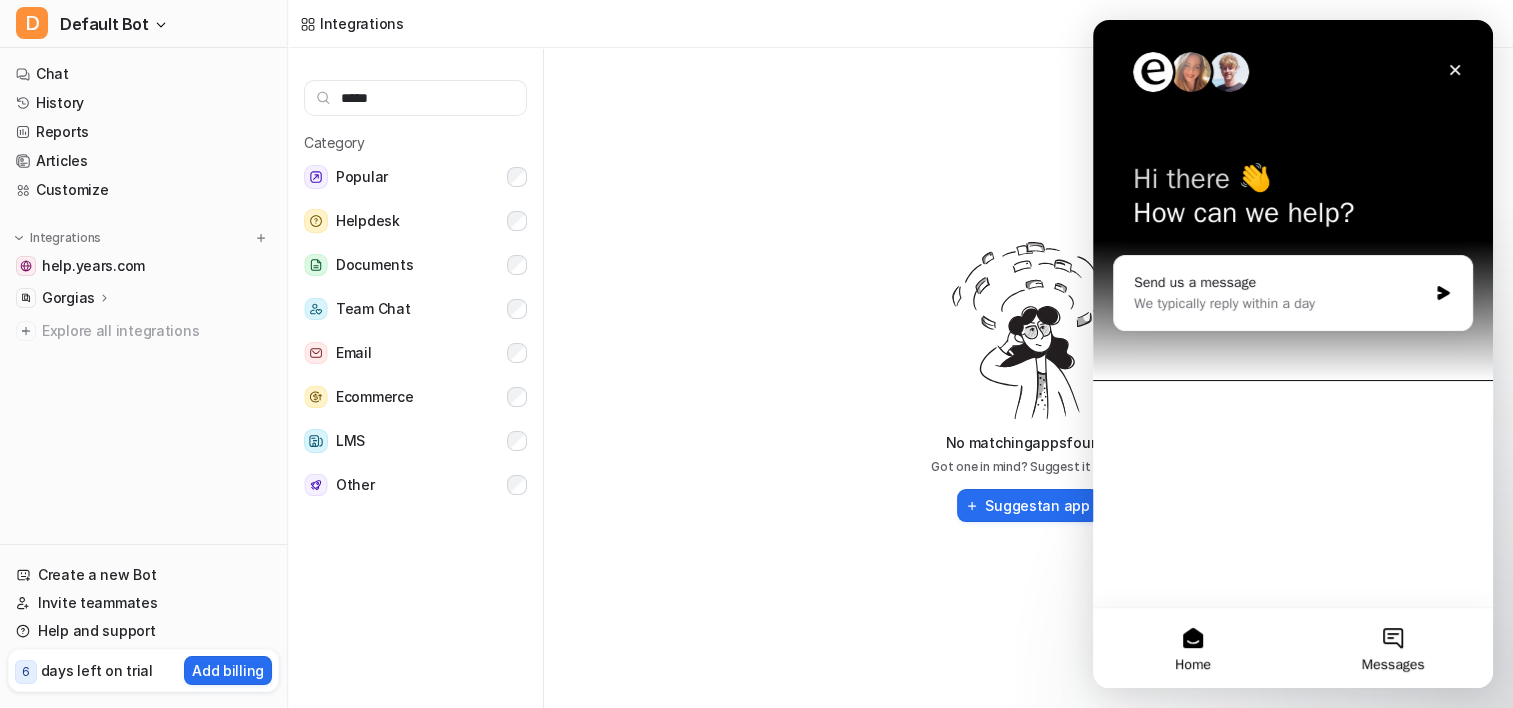 click on "Messages" at bounding box center [1393, 648] 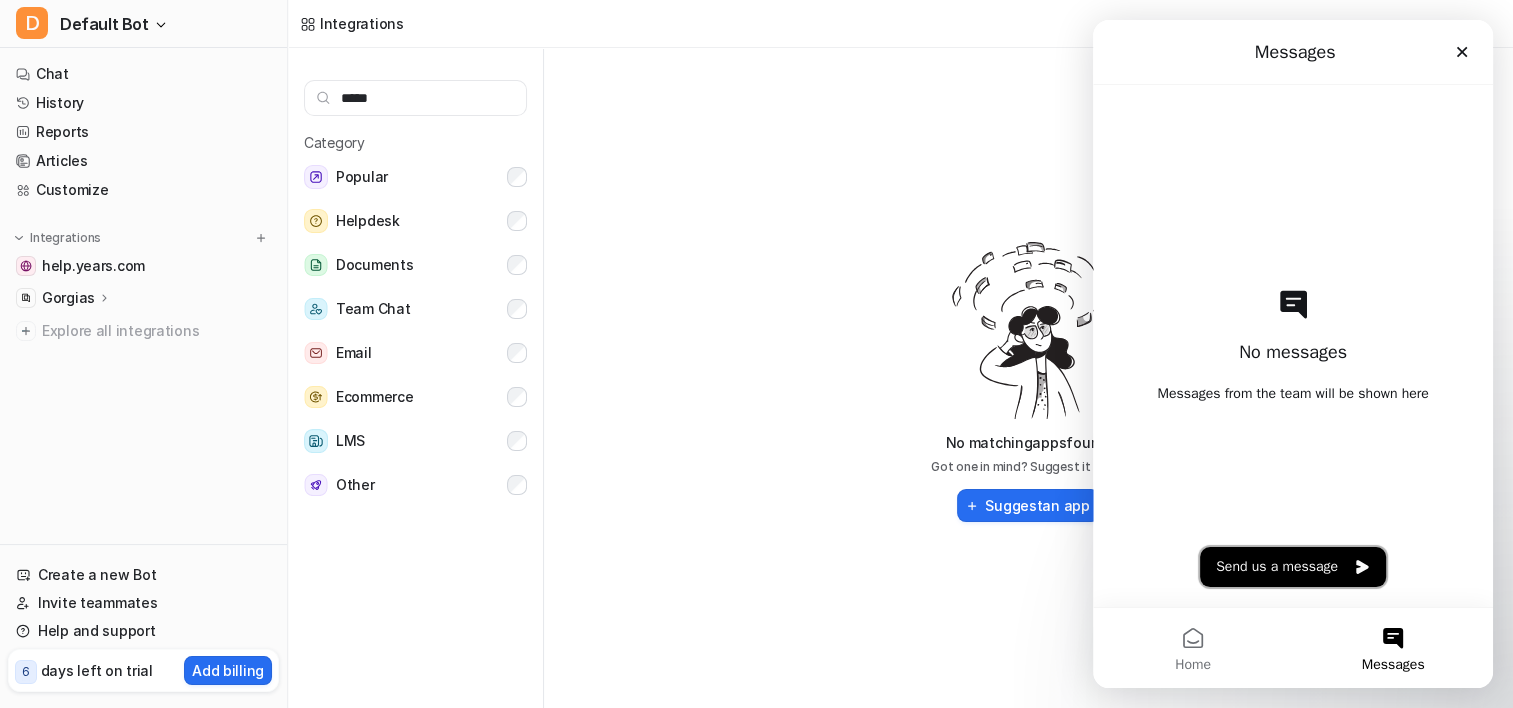click on "Send us a message" at bounding box center (1293, 567) 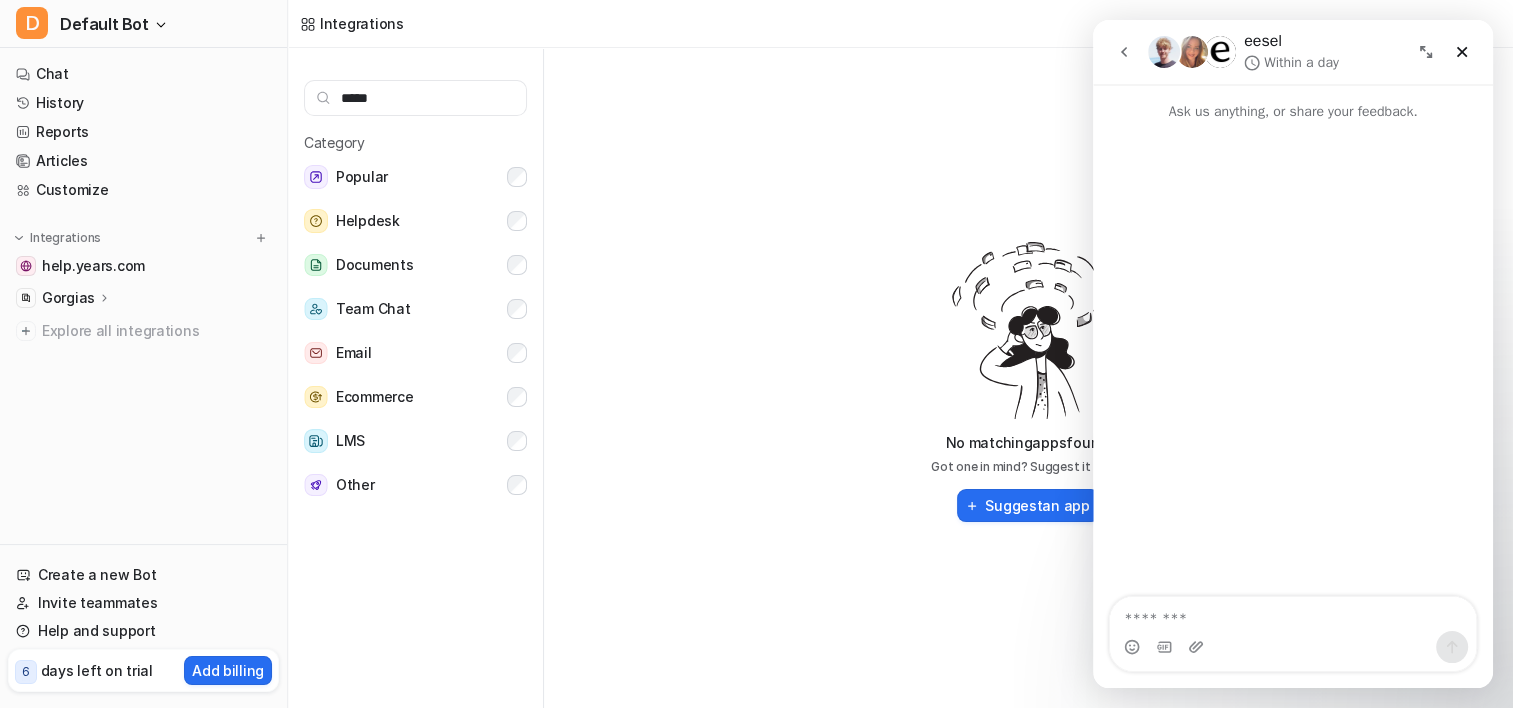 click at bounding box center (1293, 614) 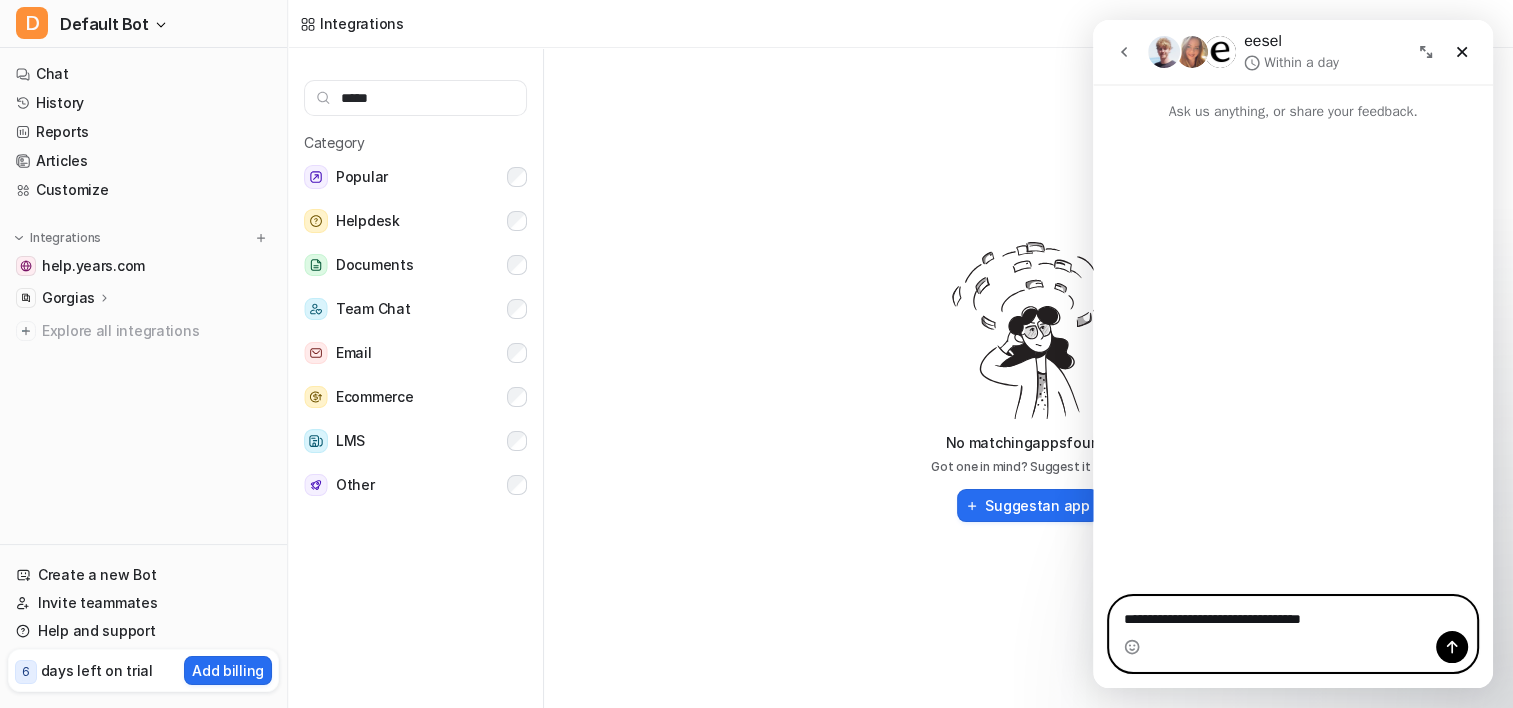 paste on "**********" 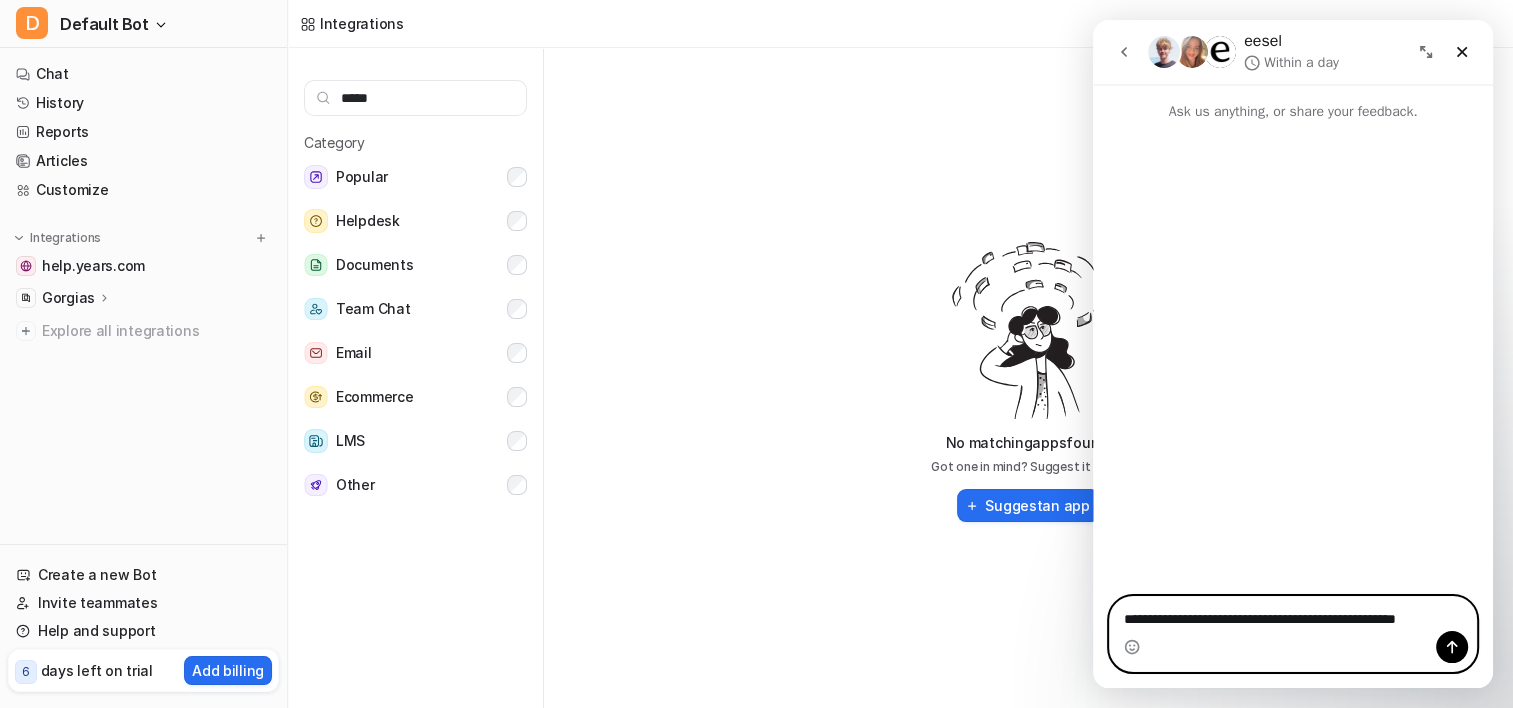 drag, startPoint x: 1124, startPoint y: 626, endPoint x: 1120, endPoint y: 646, distance: 20.396078 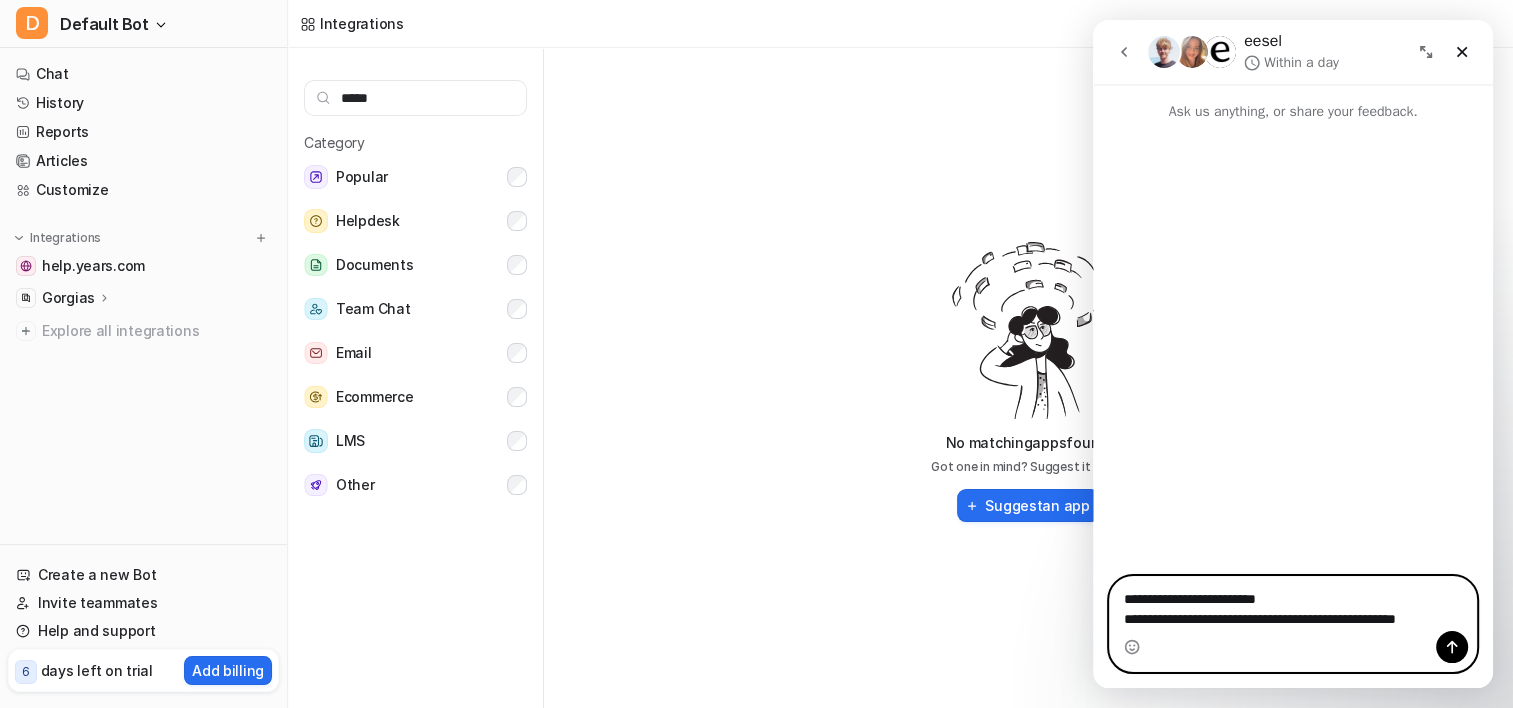 type on "**********" 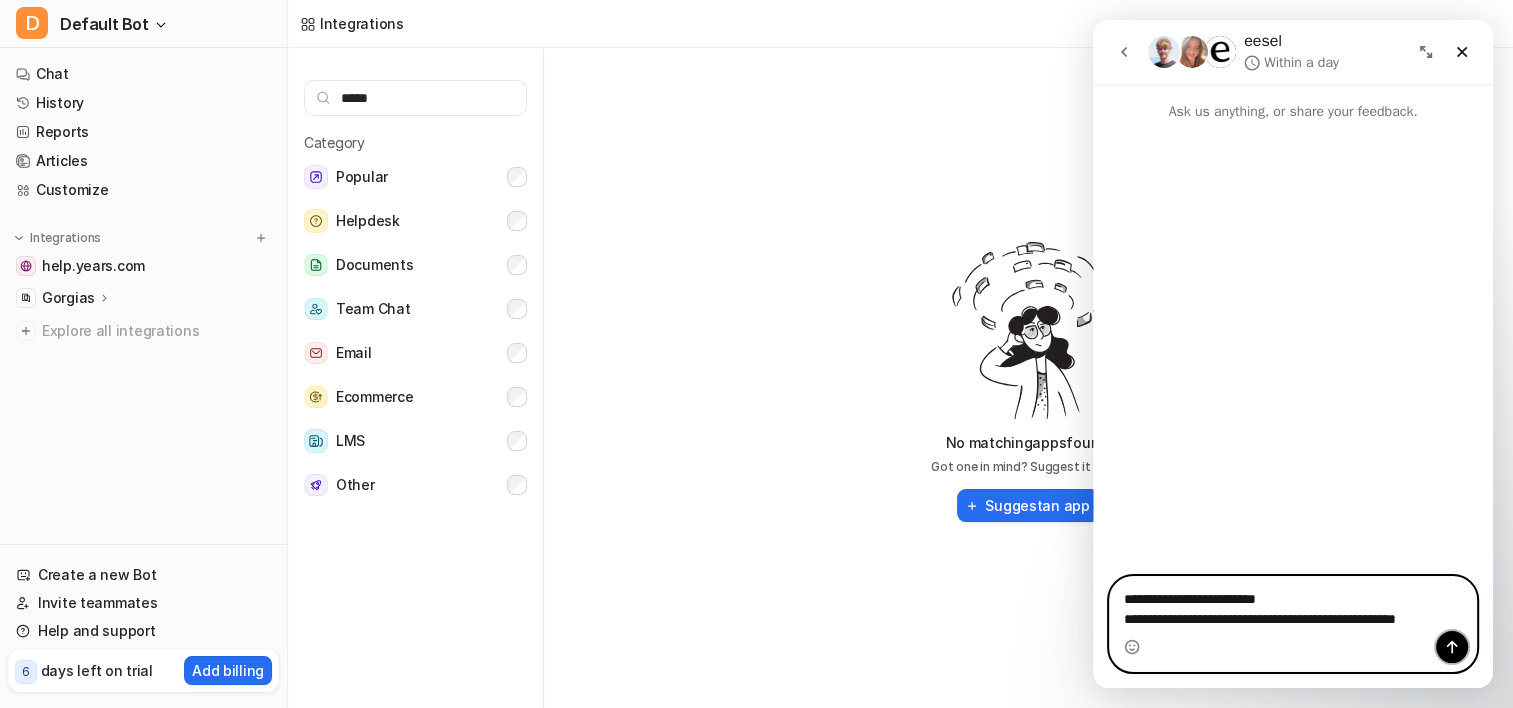 click 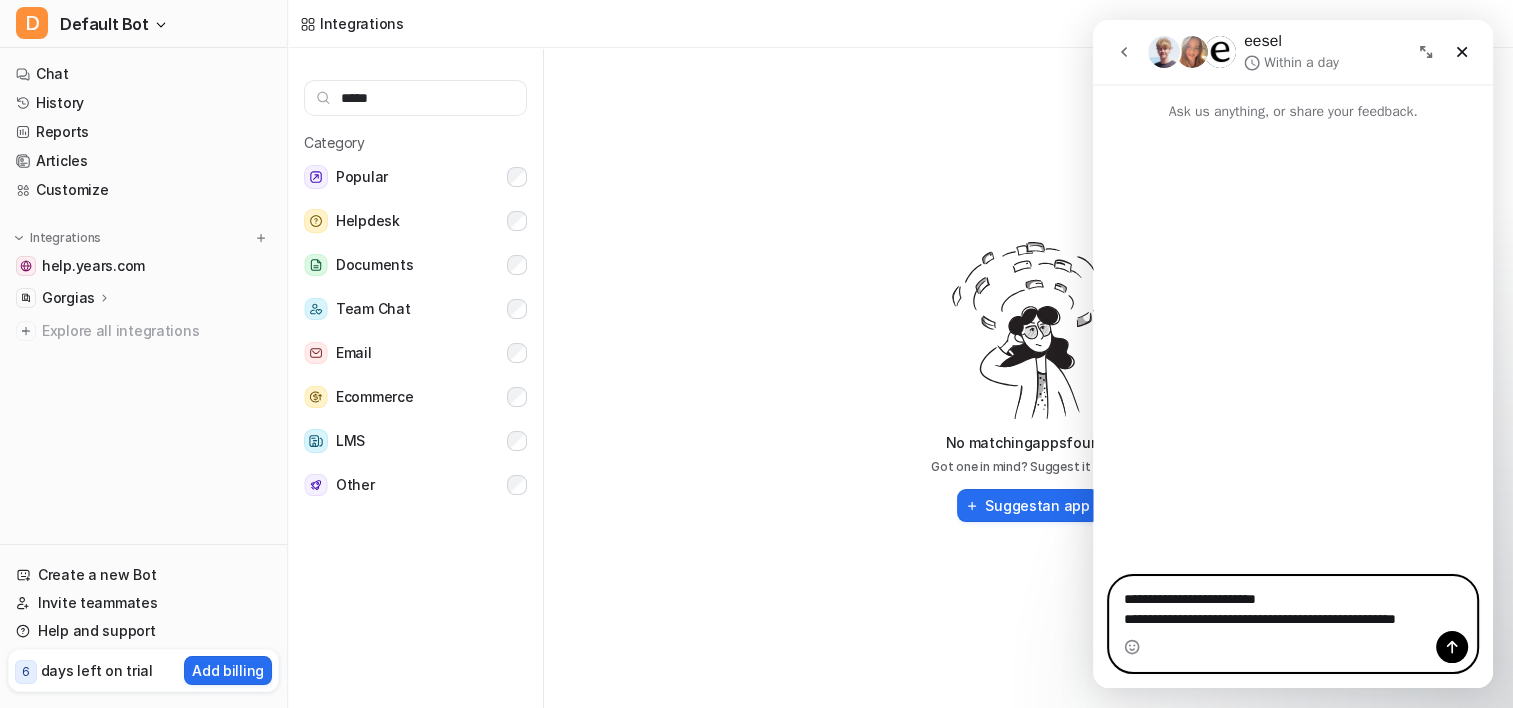 type 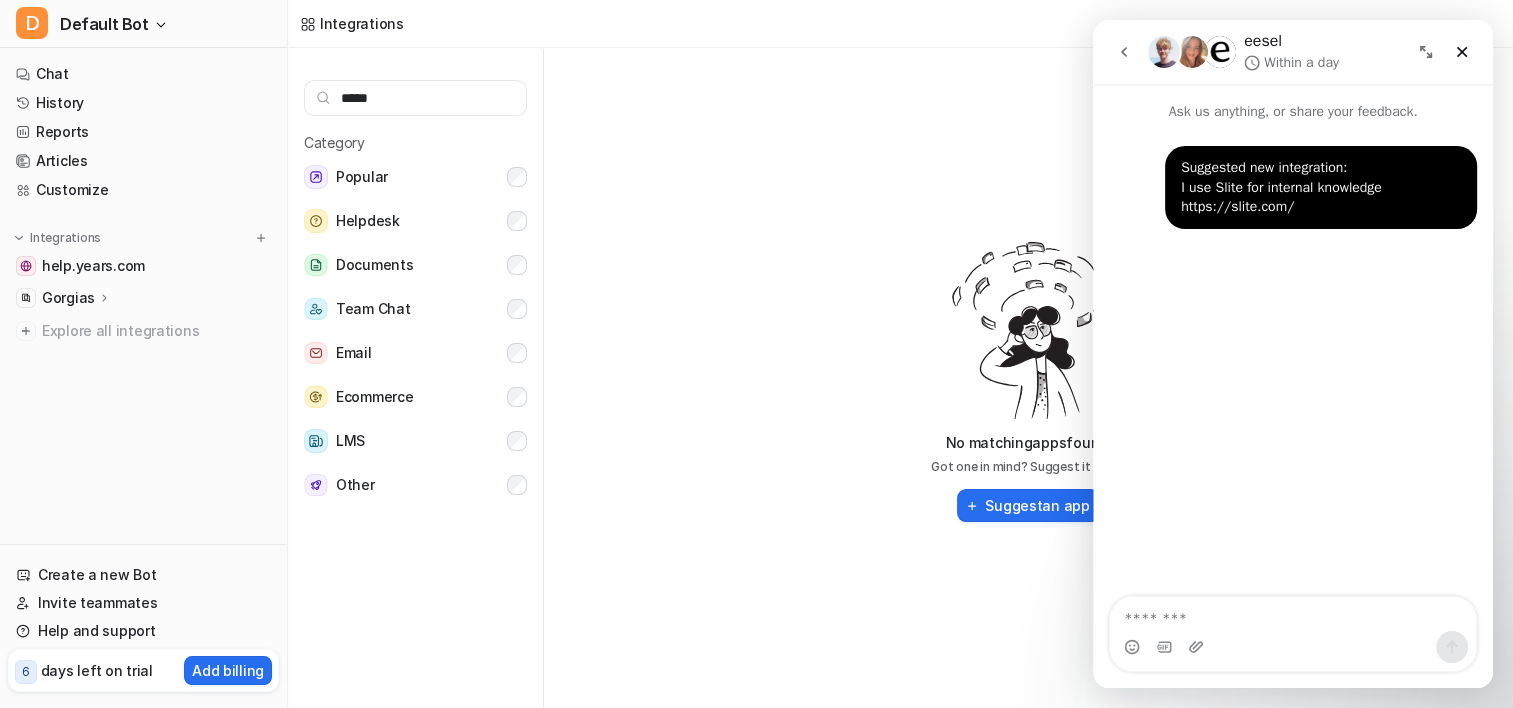 click on "No matching  apps  found! Got one in mind? Suggest it to us! Suggest  an   app" at bounding box center (1028, 382) 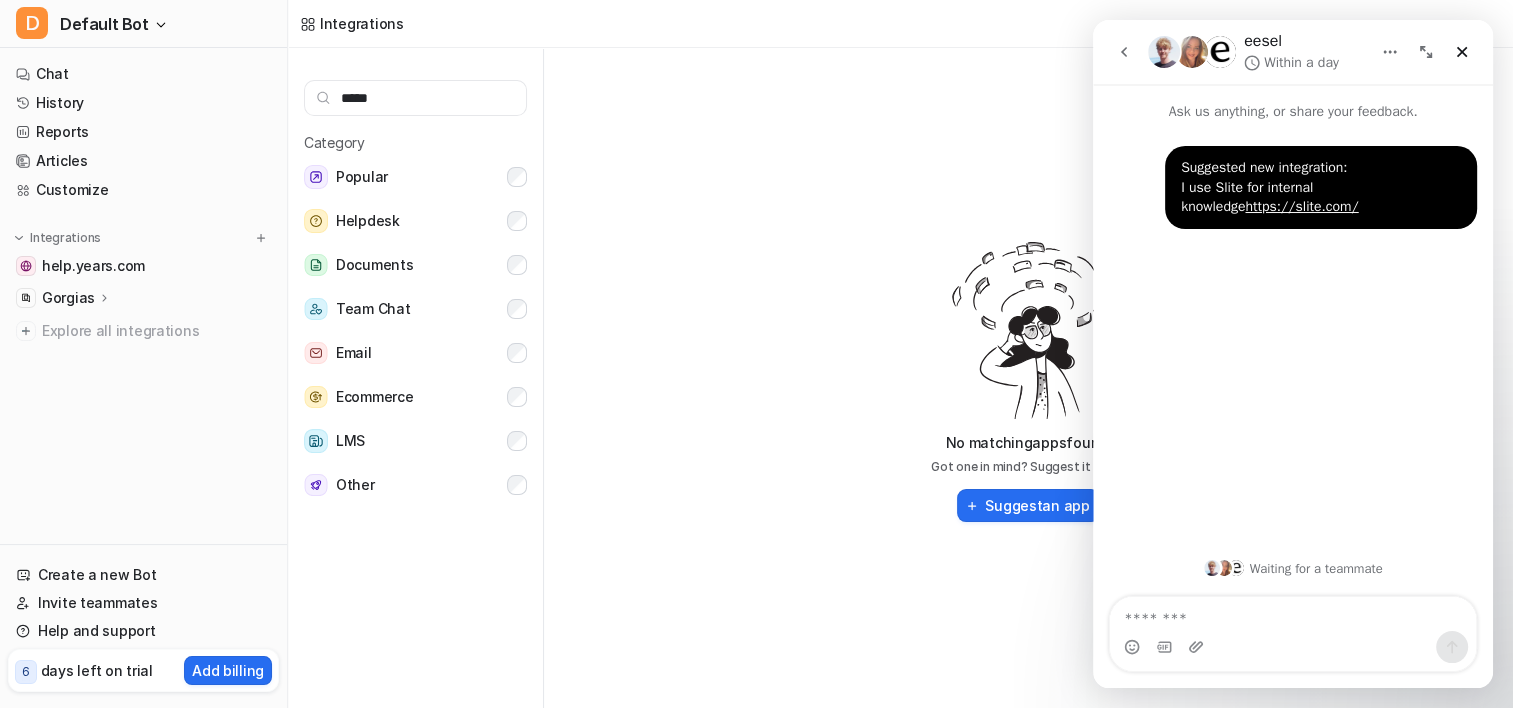 click 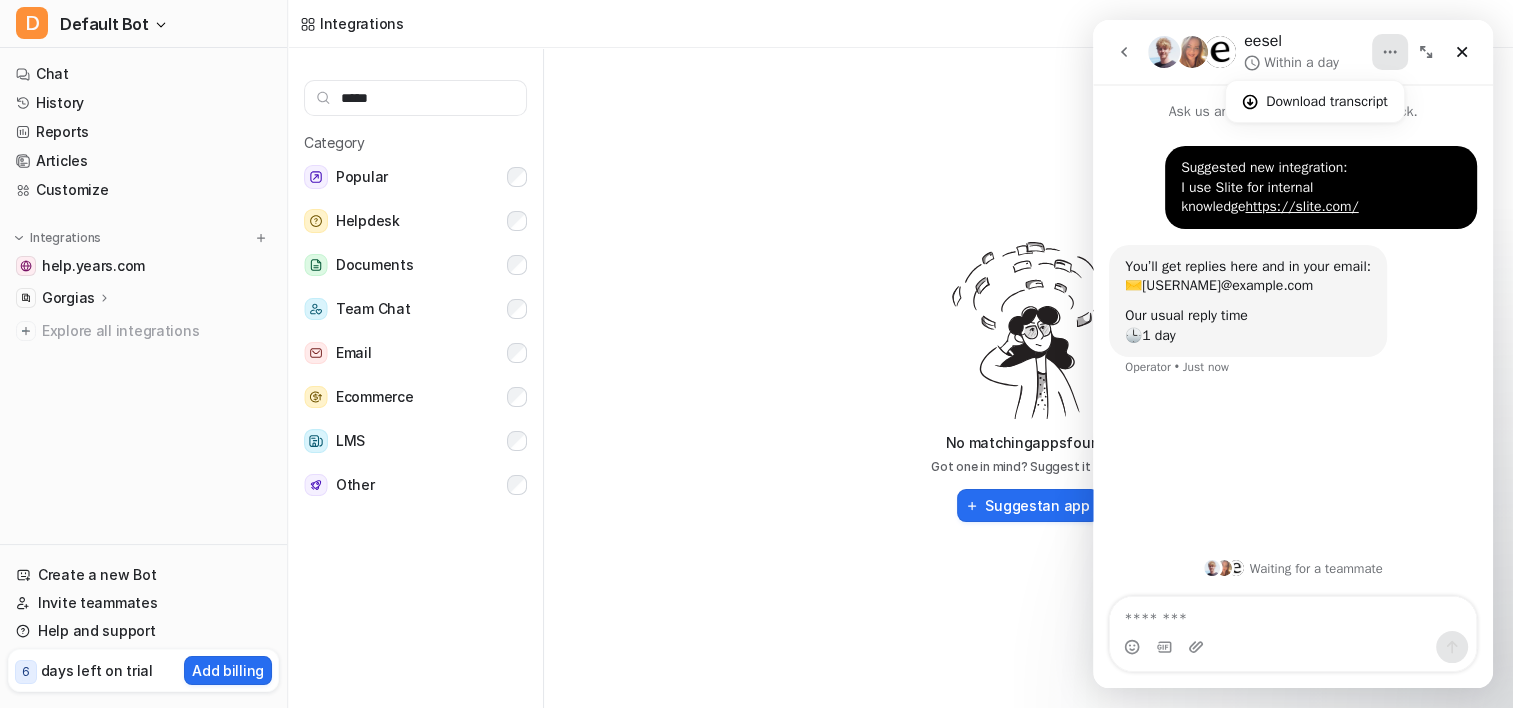 click on "No matching  apps  found! Got one in mind? Suggest it to us! Suggest  an   app" at bounding box center (1028, 382) 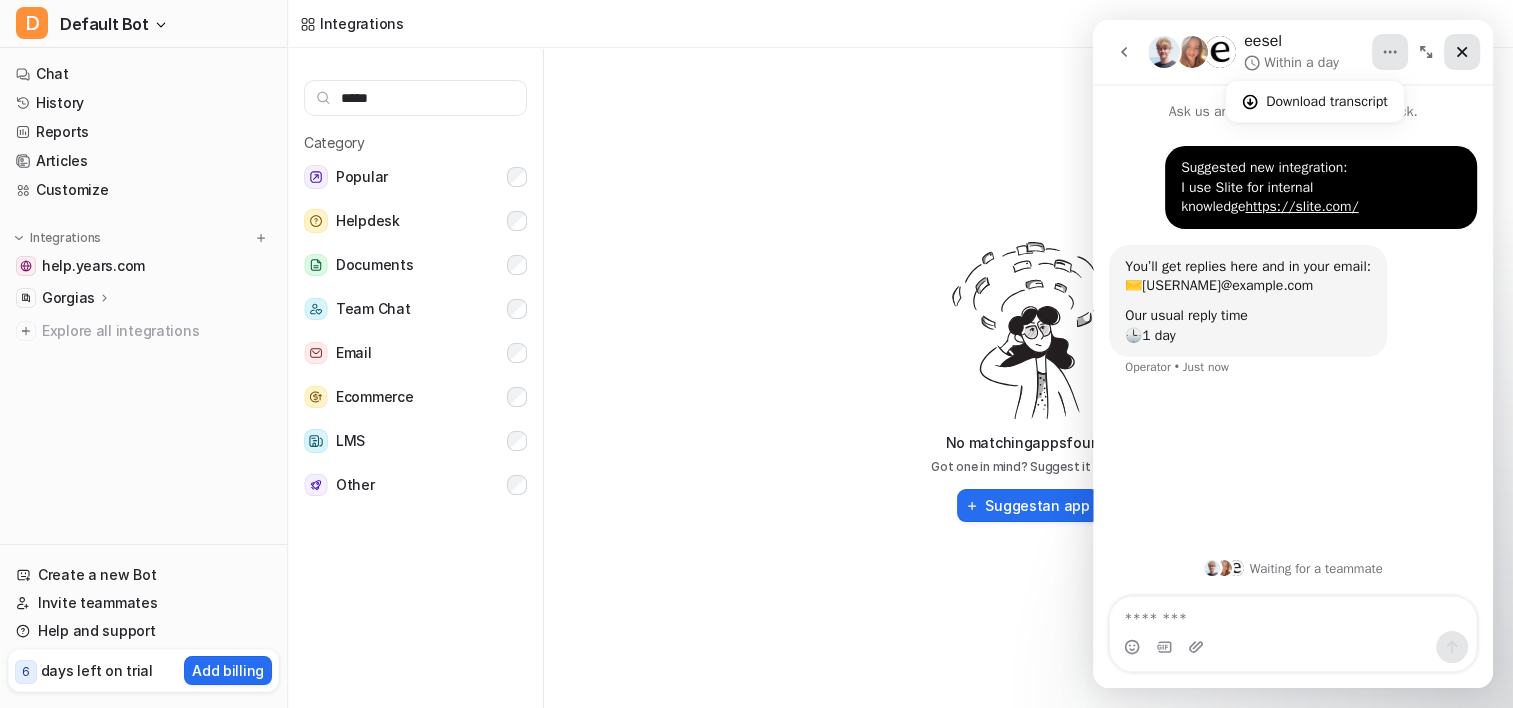click 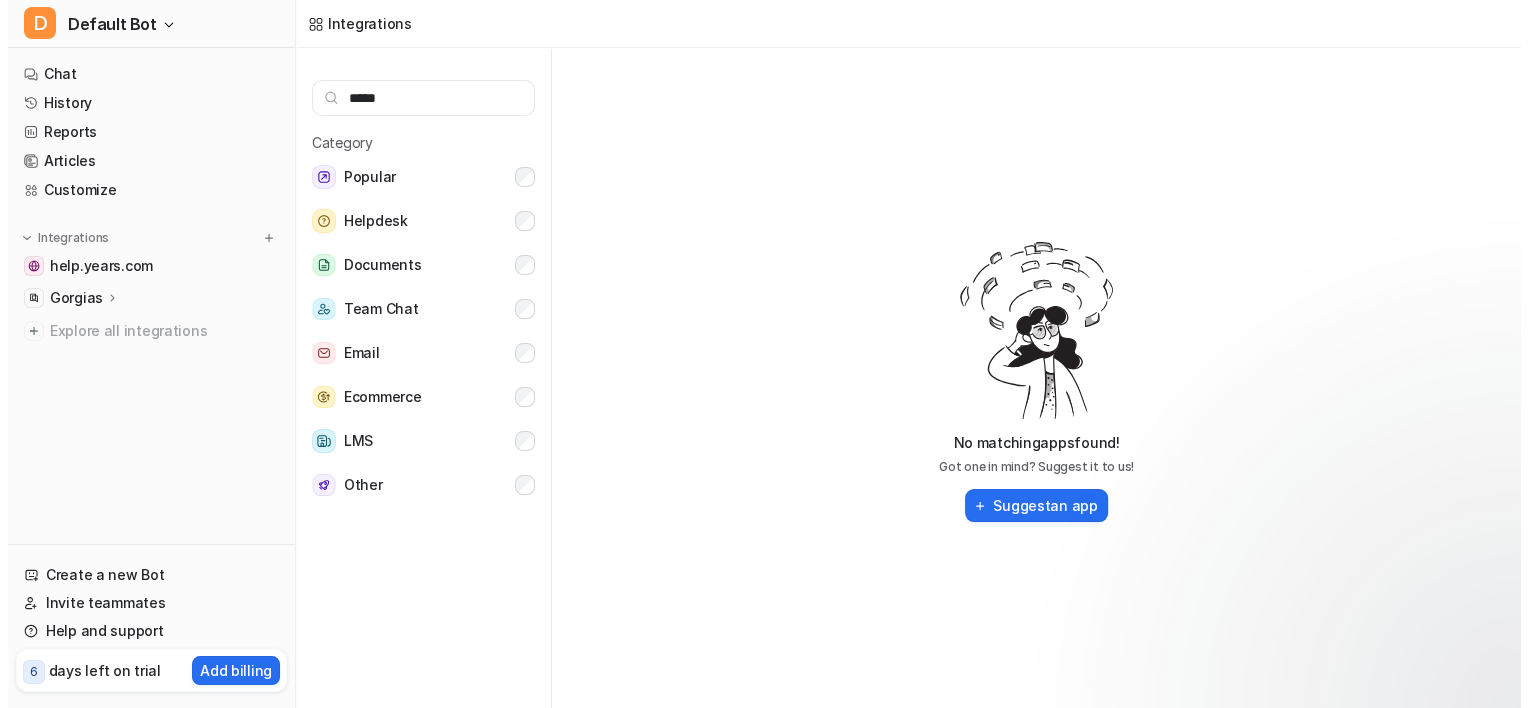 scroll, scrollTop: 0, scrollLeft: 0, axis: both 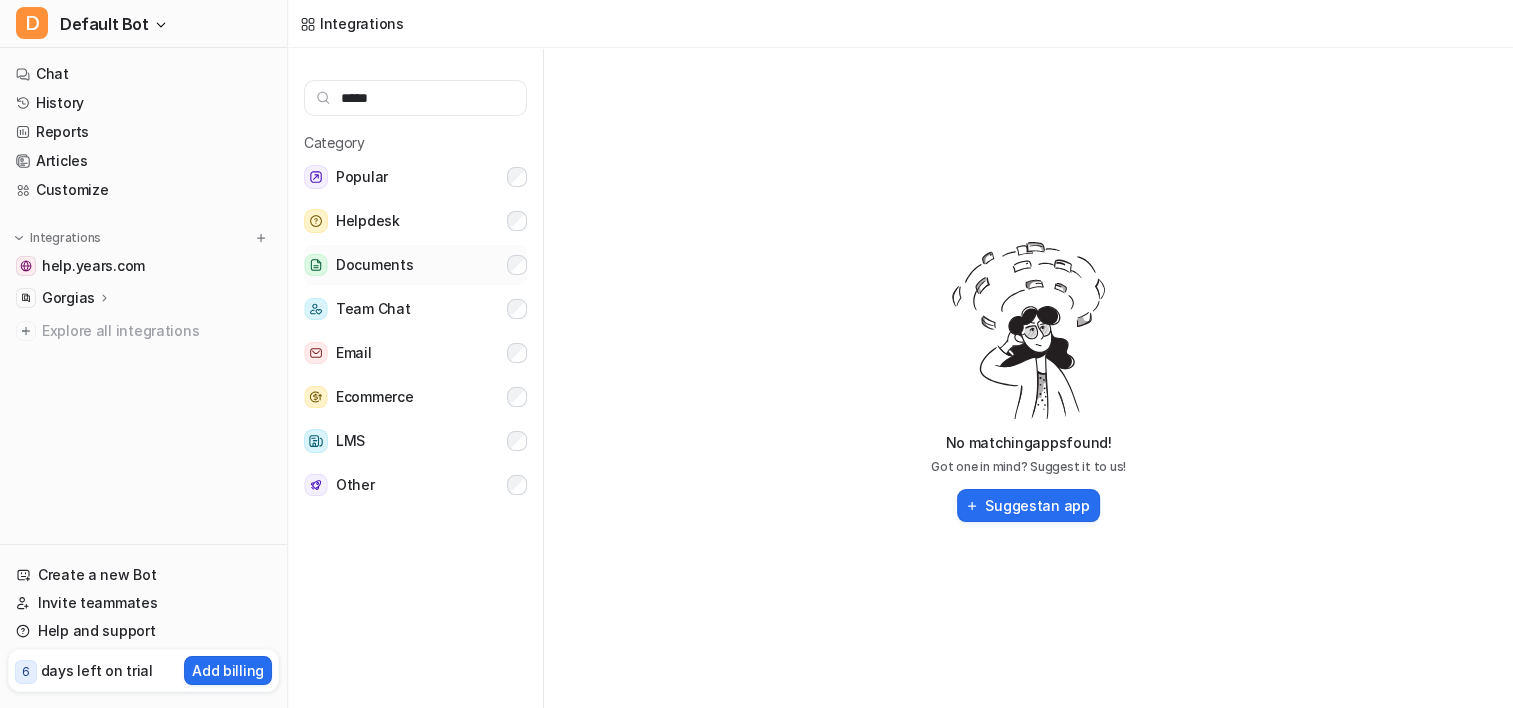click on "Documents" at bounding box center [374, 265] 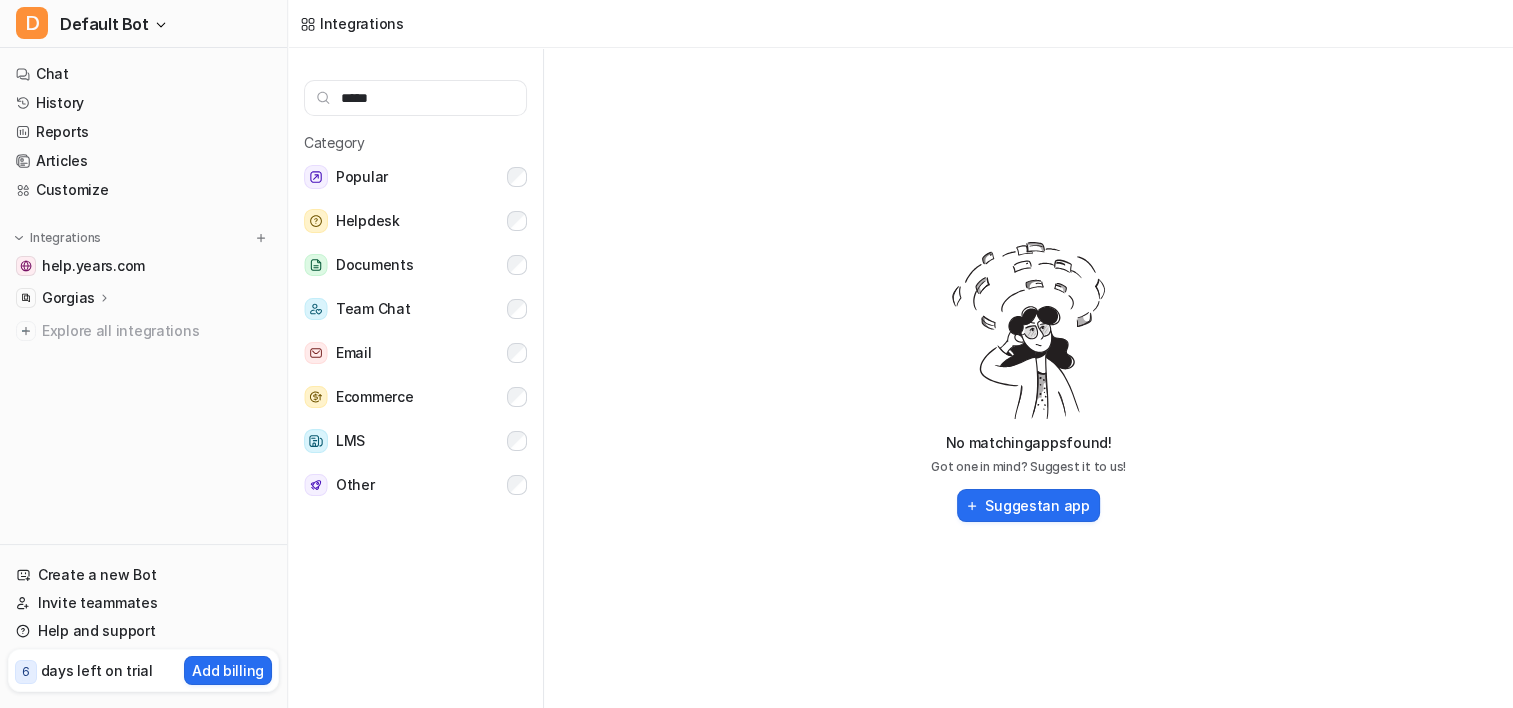click on "Integrations" at bounding box center [362, 23] 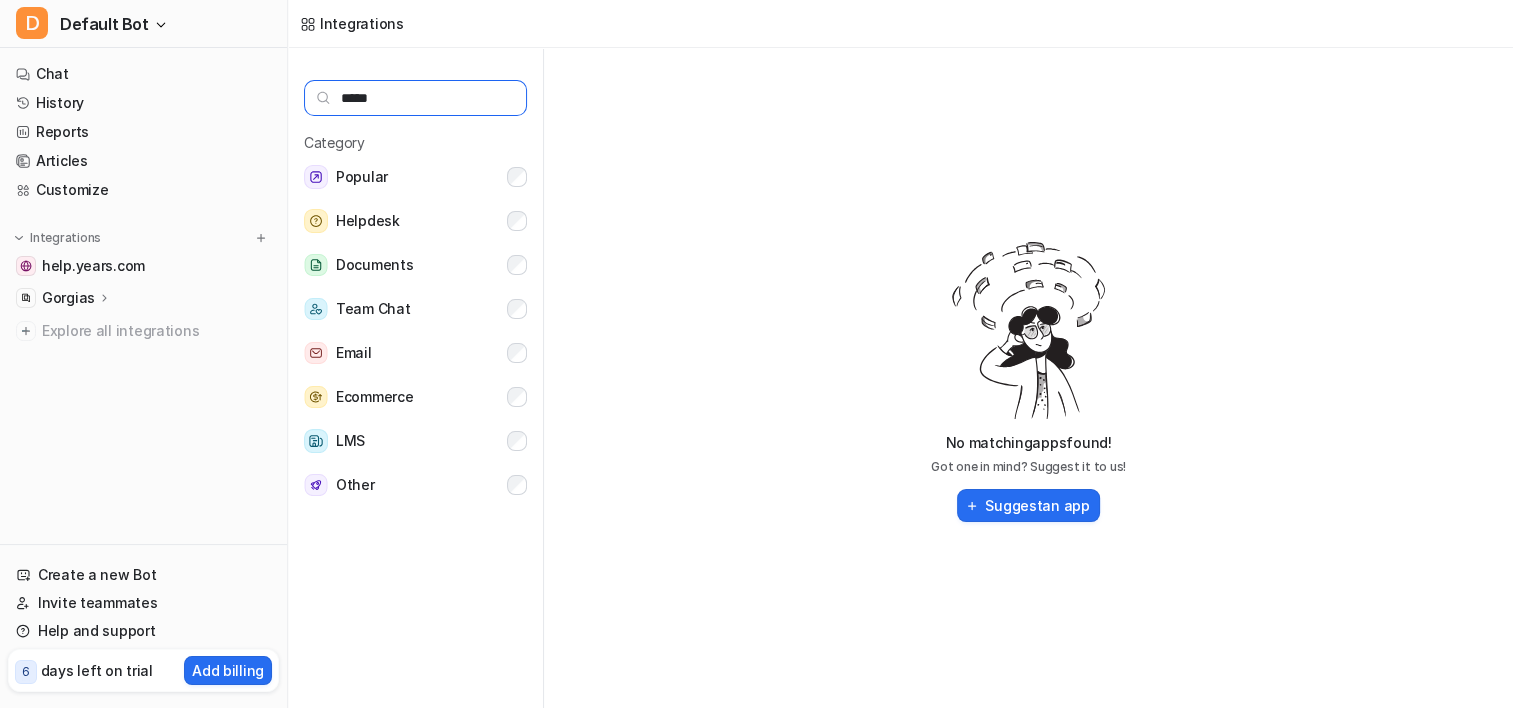 drag, startPoint x: 383, startPoint y: 104, endPoint x: 321, endPoint y: 92, distance: 63.15061 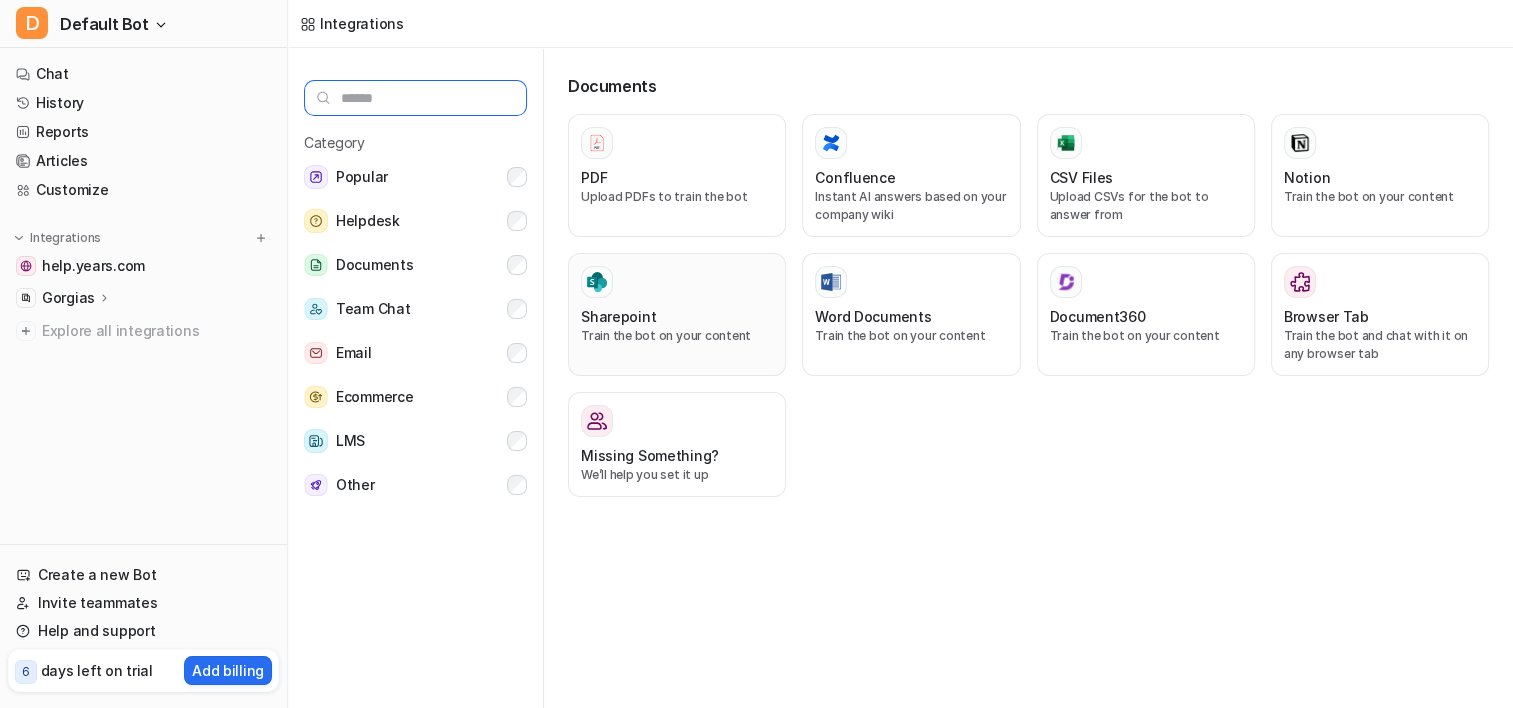 type 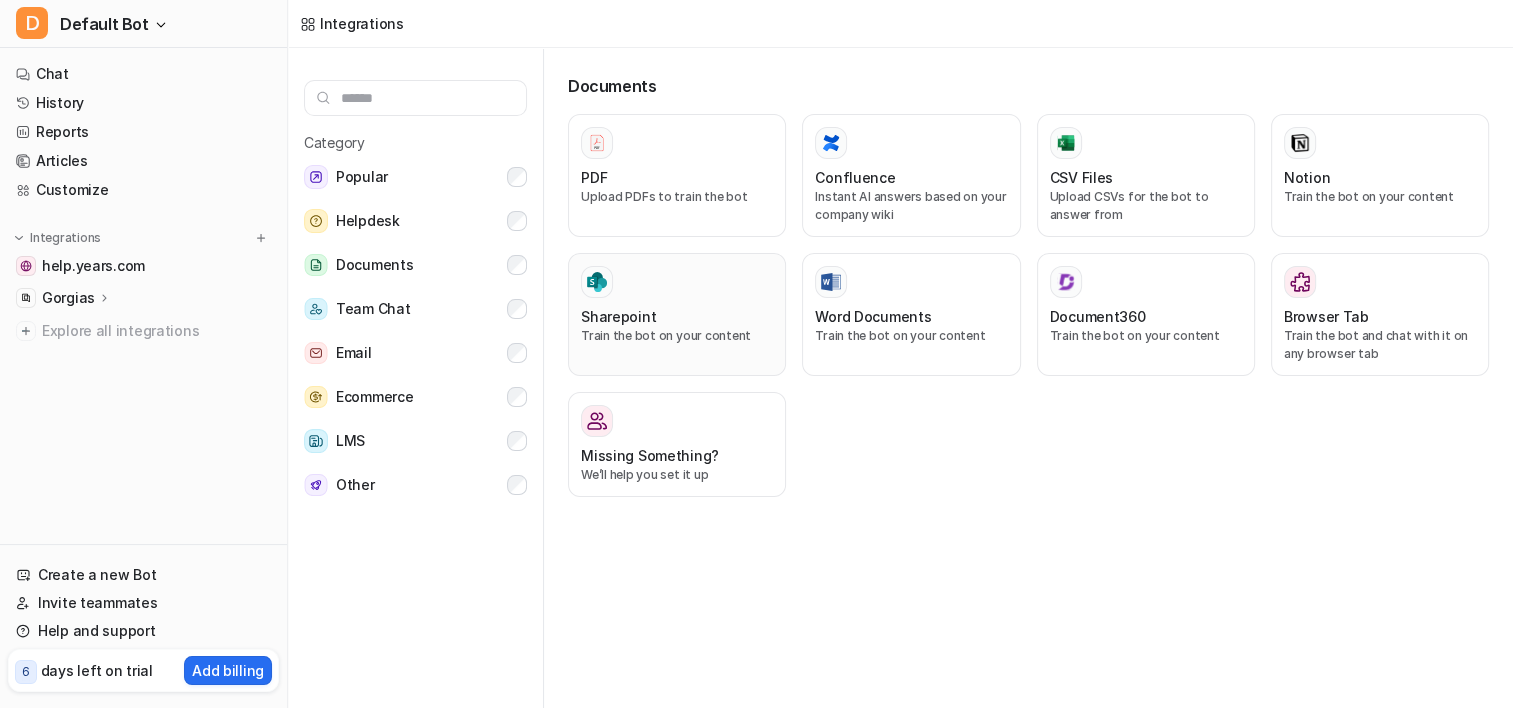 click on "Sharepoint" at bounding box center (618, 316) 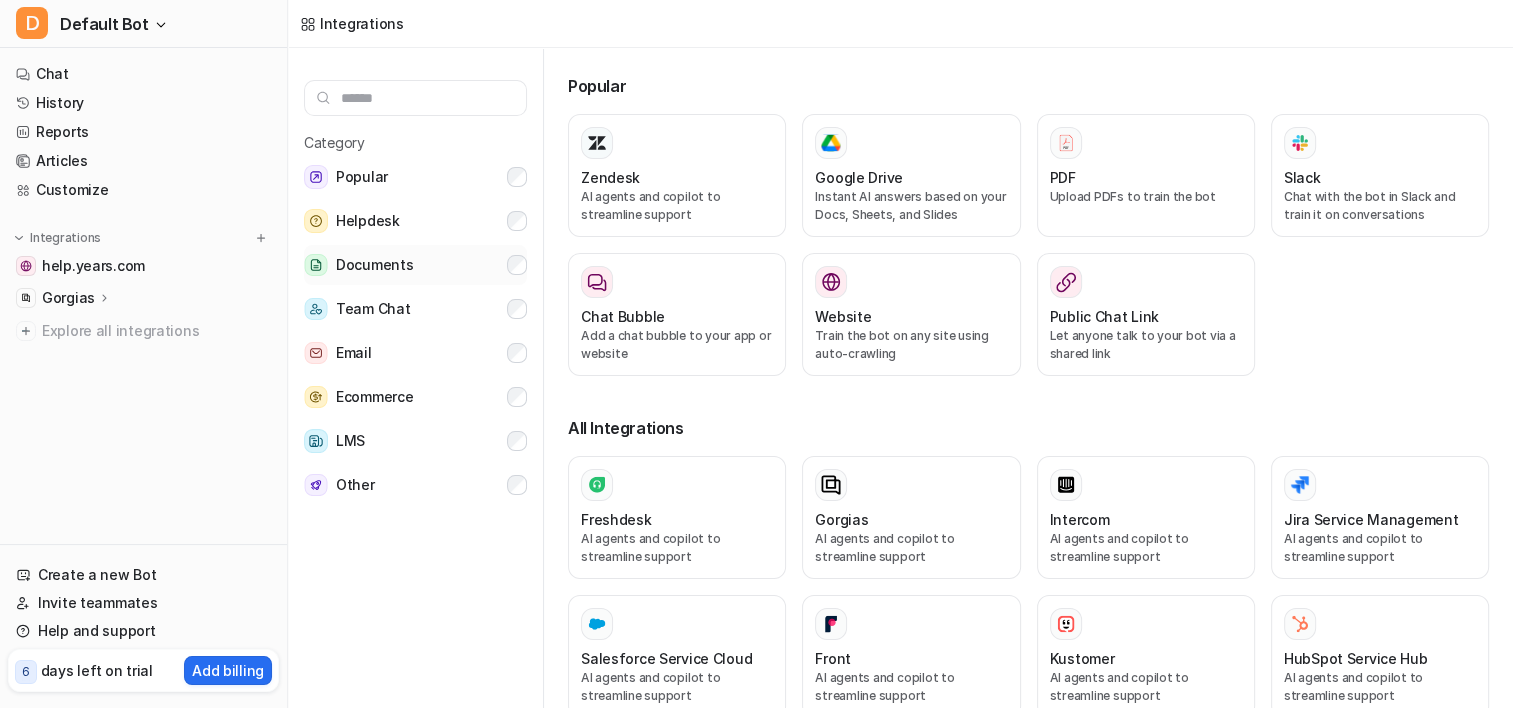click on "Documents" at bounding box center [415, 265] 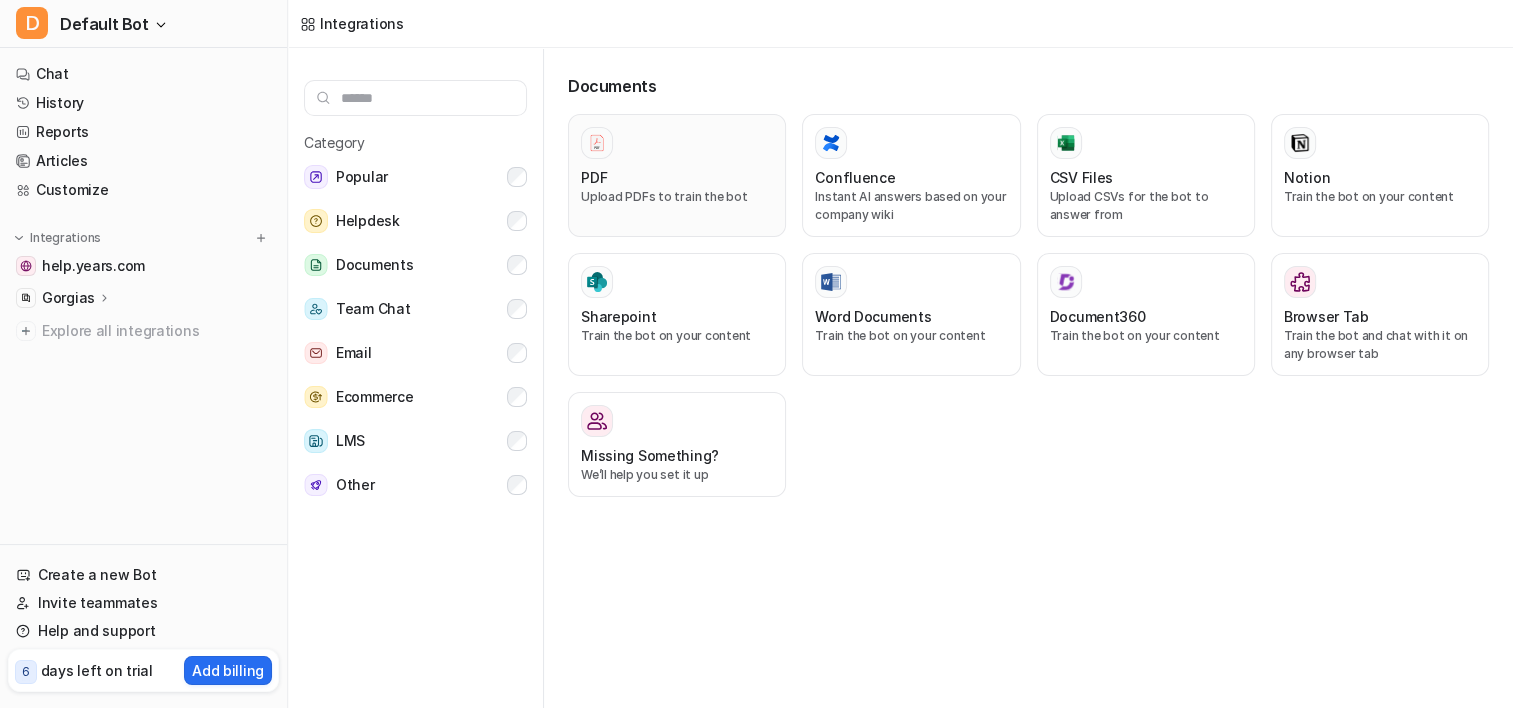 click on "PDF" at bounding box center [677, 177] 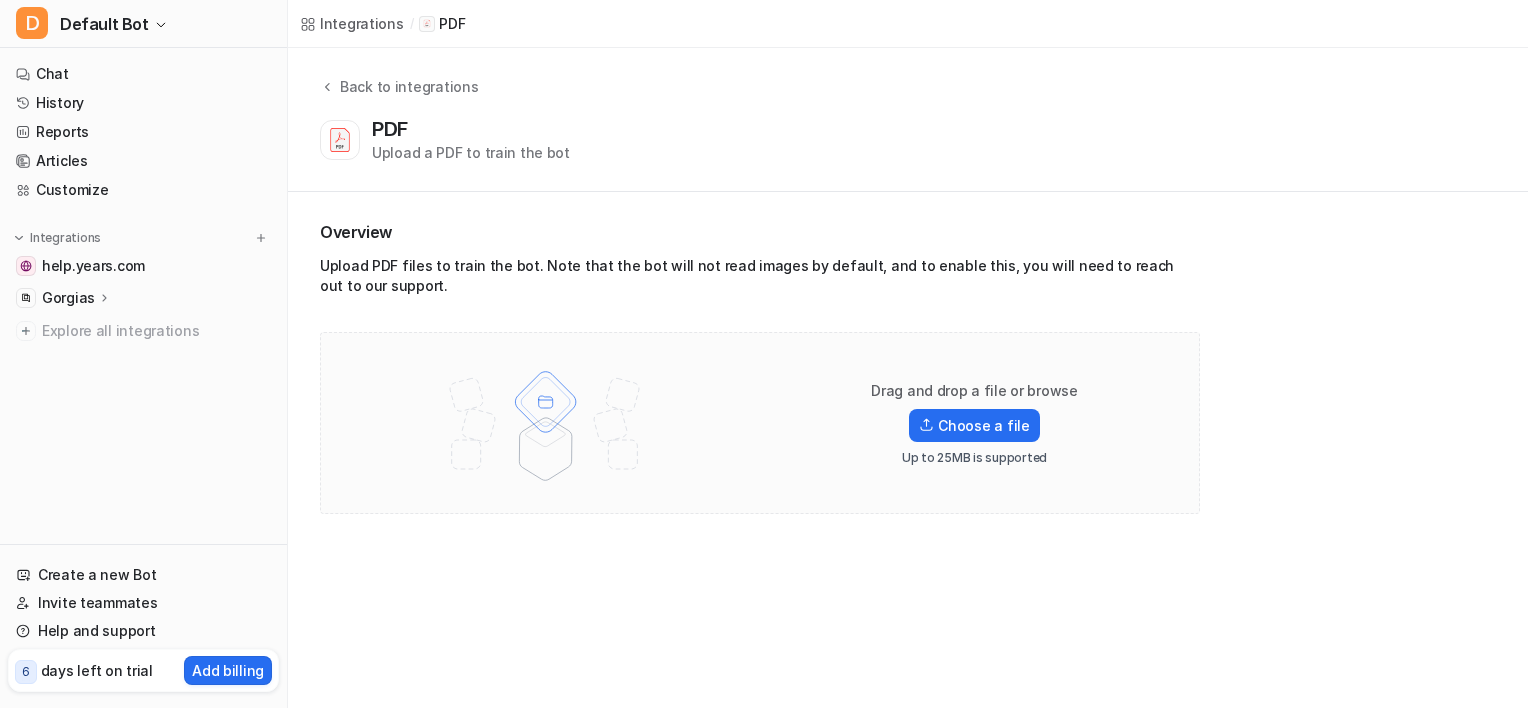 click on "Overview Upload PDF files to train the bot. Note that the bot will not read images by default, and to enable this, you will need to reach out to our support. Drag and drop a file or browse Choose a file Up to 25MB is supported" at bounding box center (908, 367) 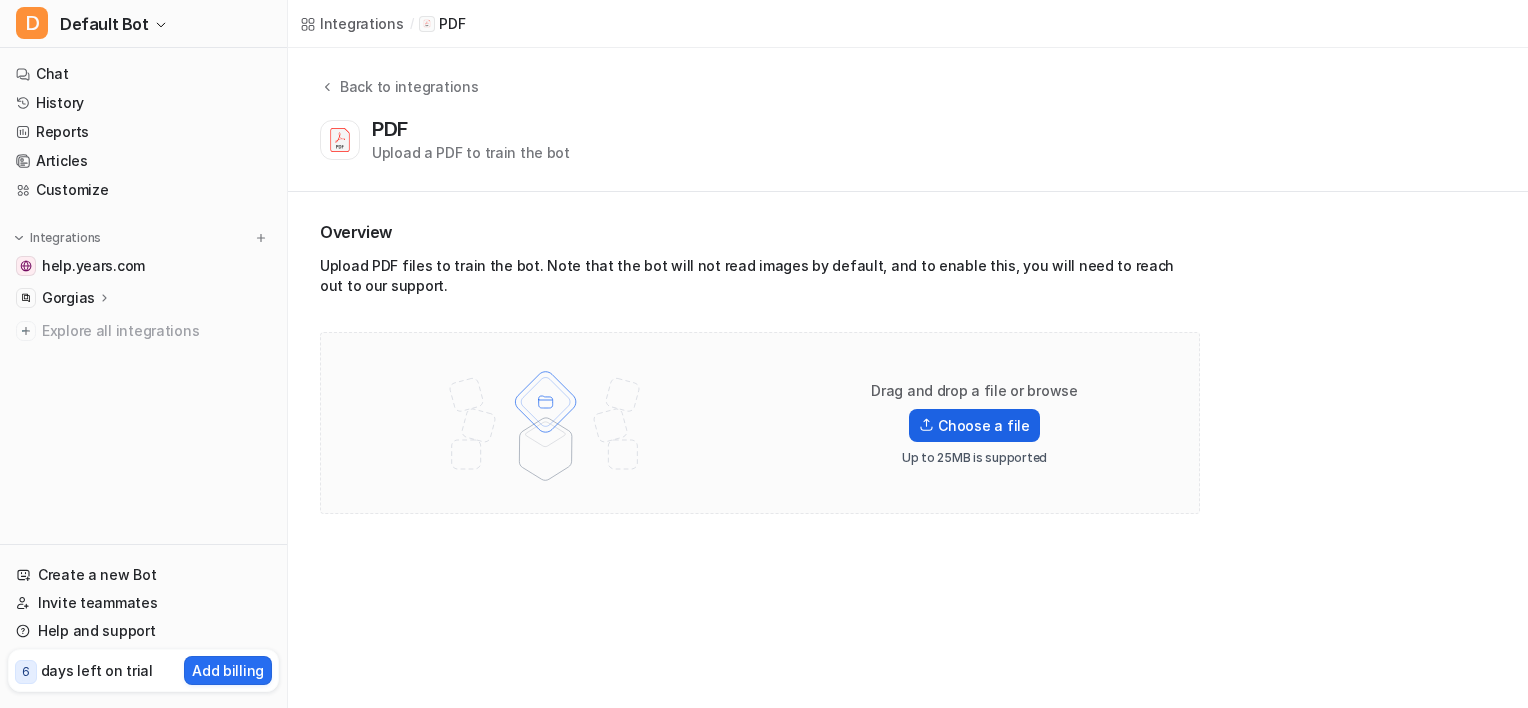 click on "Choose a file" at bounding box center [974, 425] 